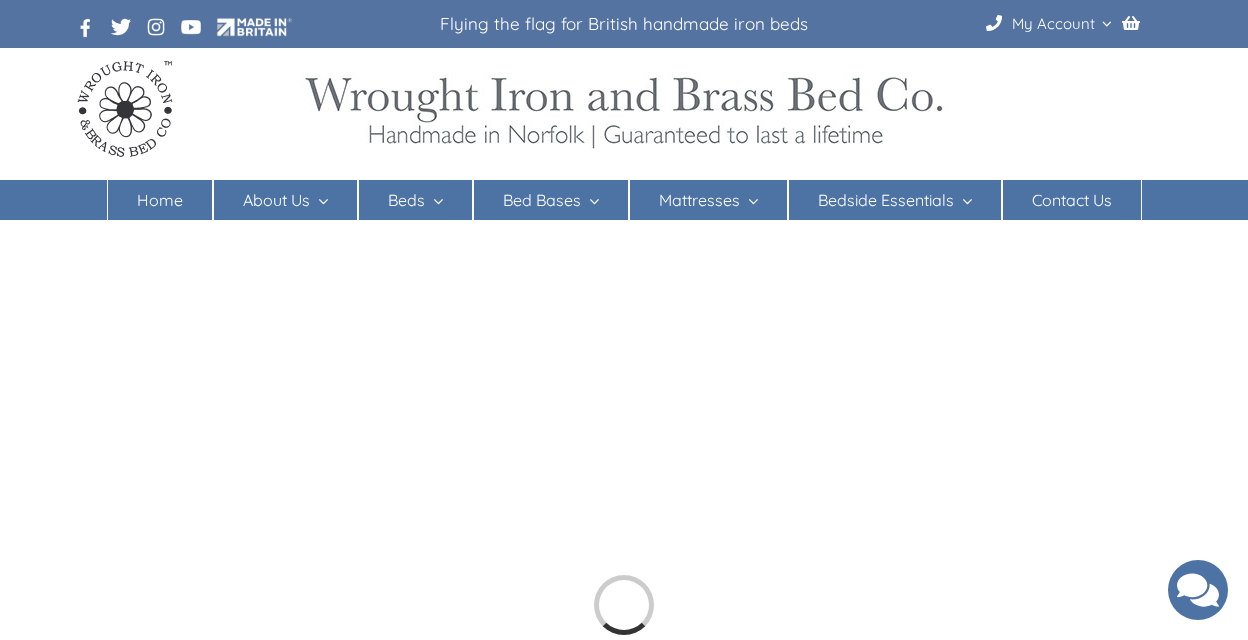 scroll, scrollTop: 0, scrollLeft: 0, axis: both 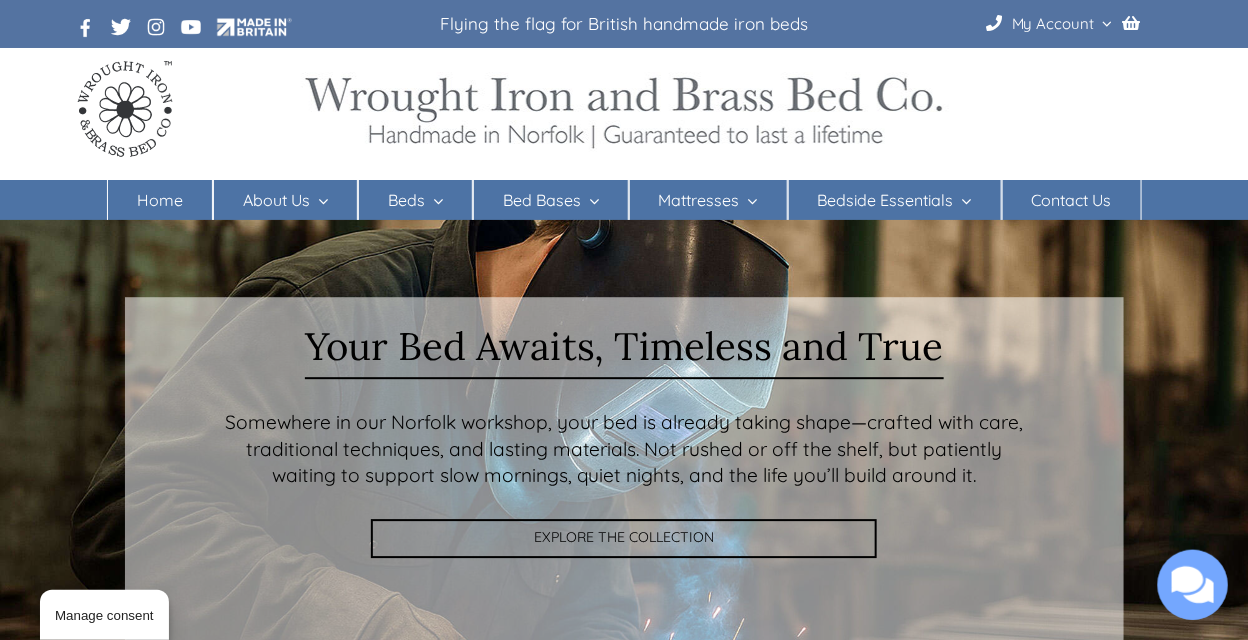 click at bounding box center (434, 201) 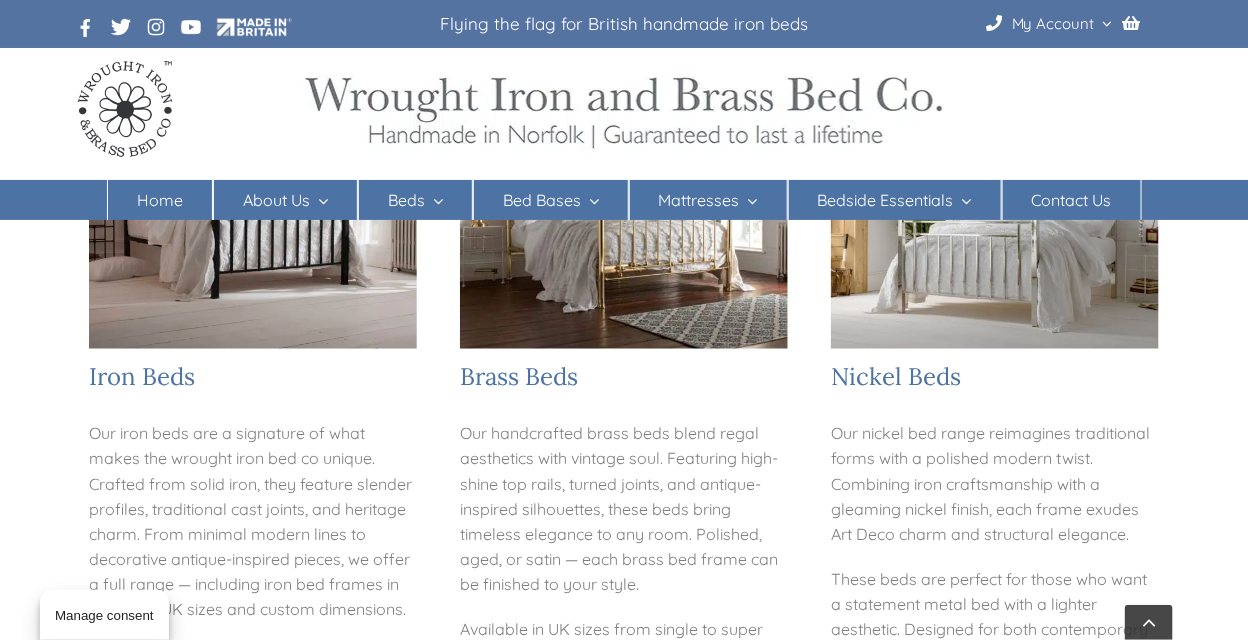 scroll, scrollTop: 400, scrollLeft: 0, axis: vertical 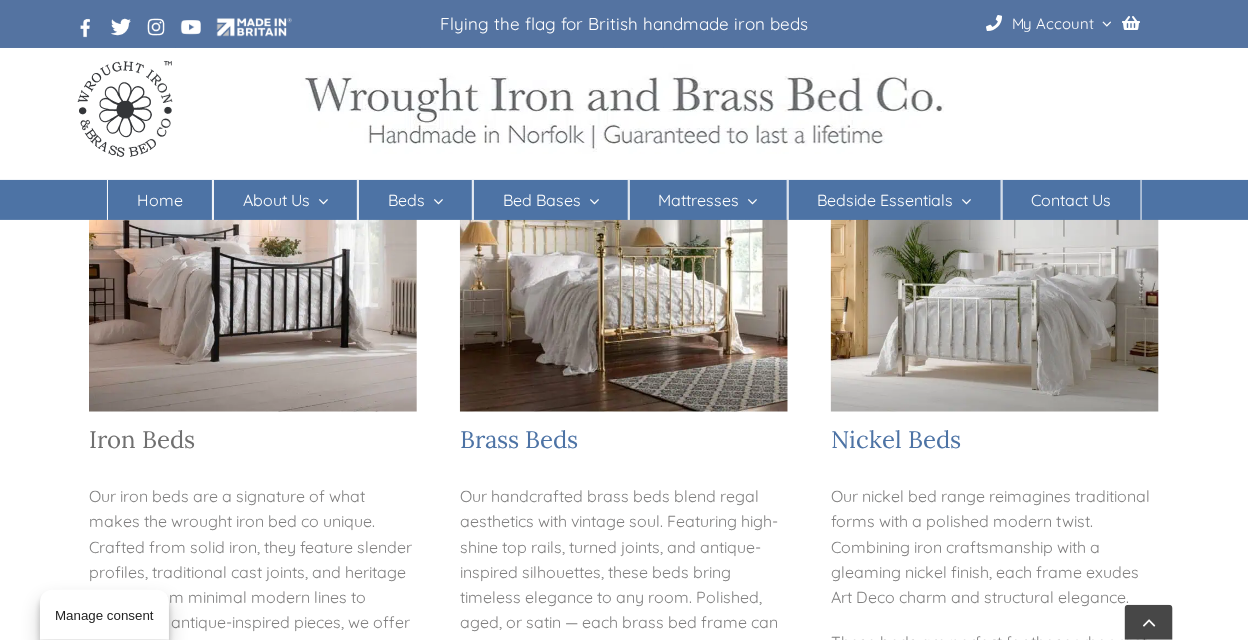 click on "Iron Beds" at bounding box center [142, 439] 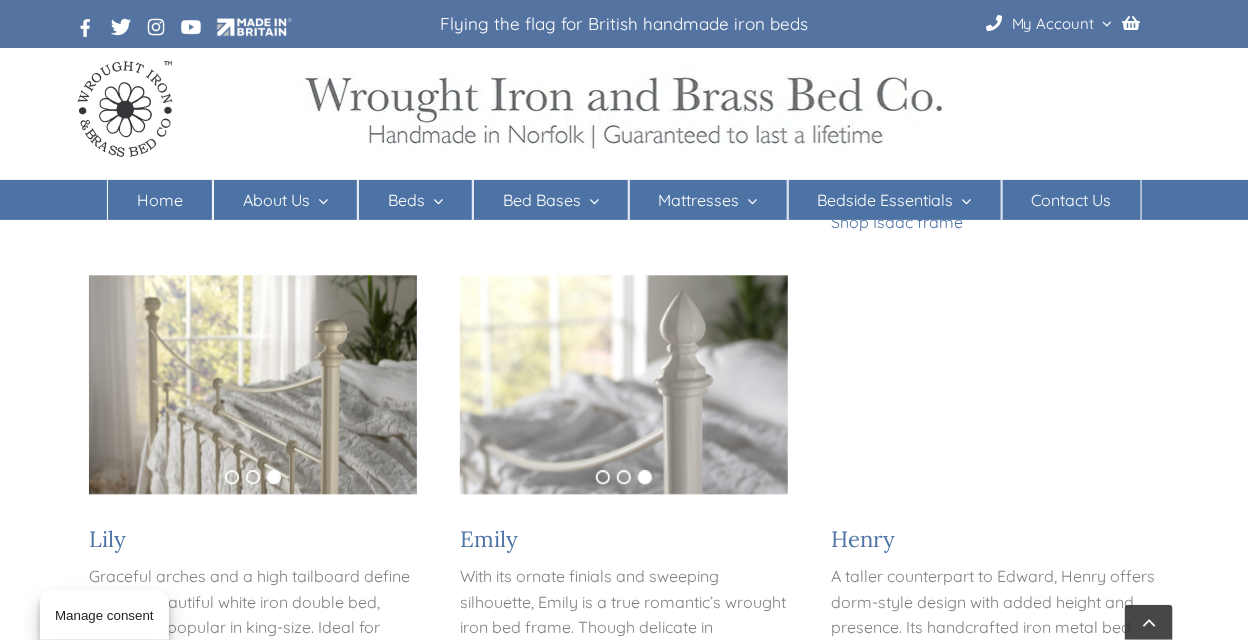 scroll, scrollTop: 1500, scrollLeft: 0, axis: vertical 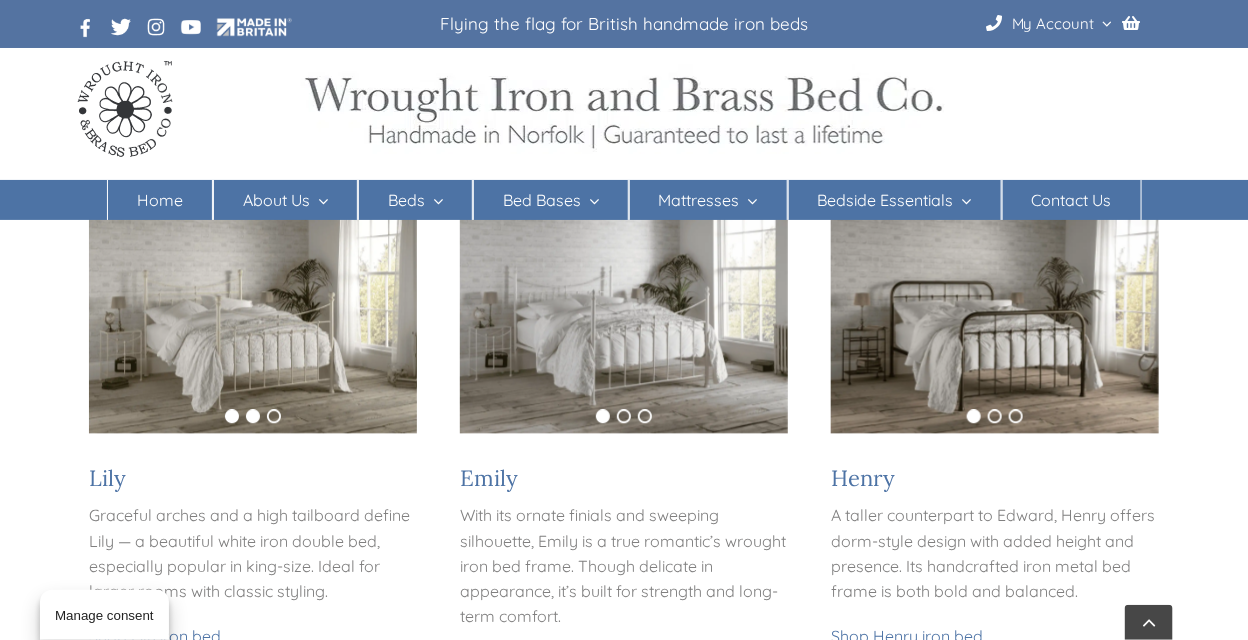 click on "2" at bounding box center (253, 416) 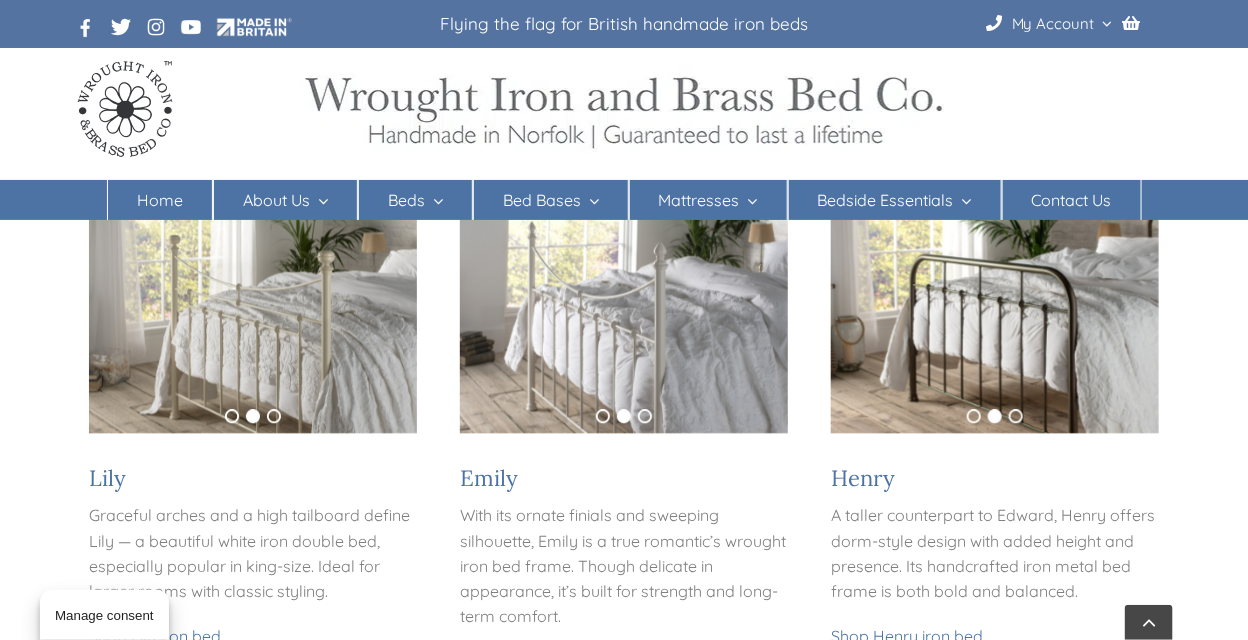 click at bounding box center [253, 323] 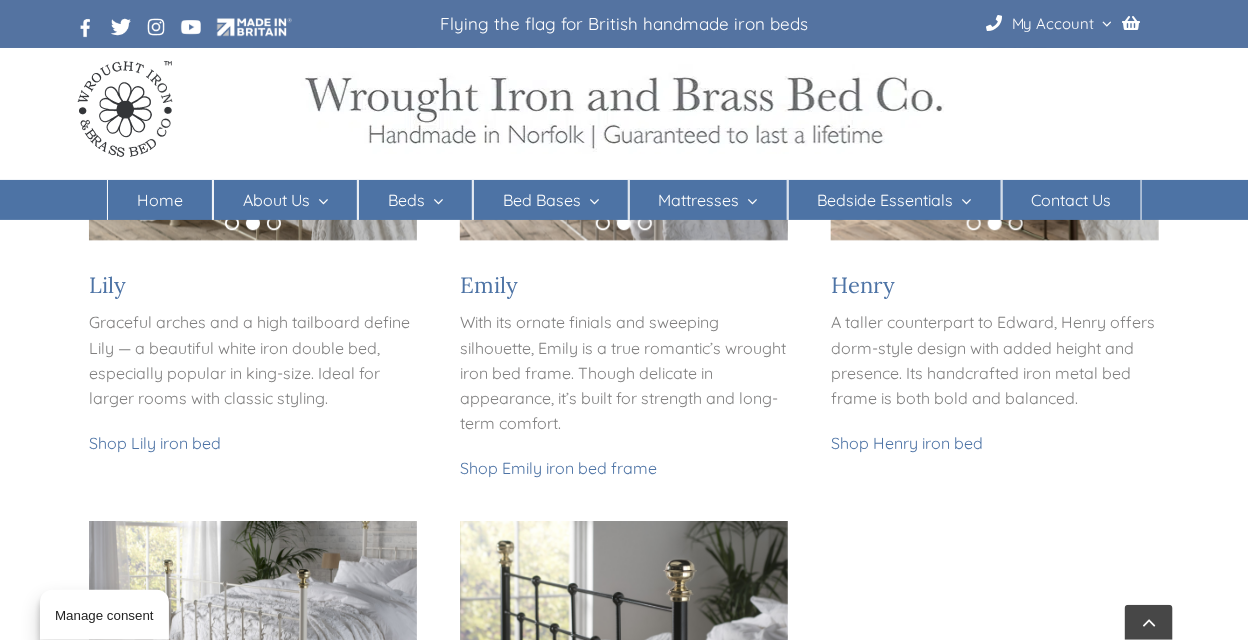 scroll, scrollTop: 1750, scrollLeft: 0, axis: vertical 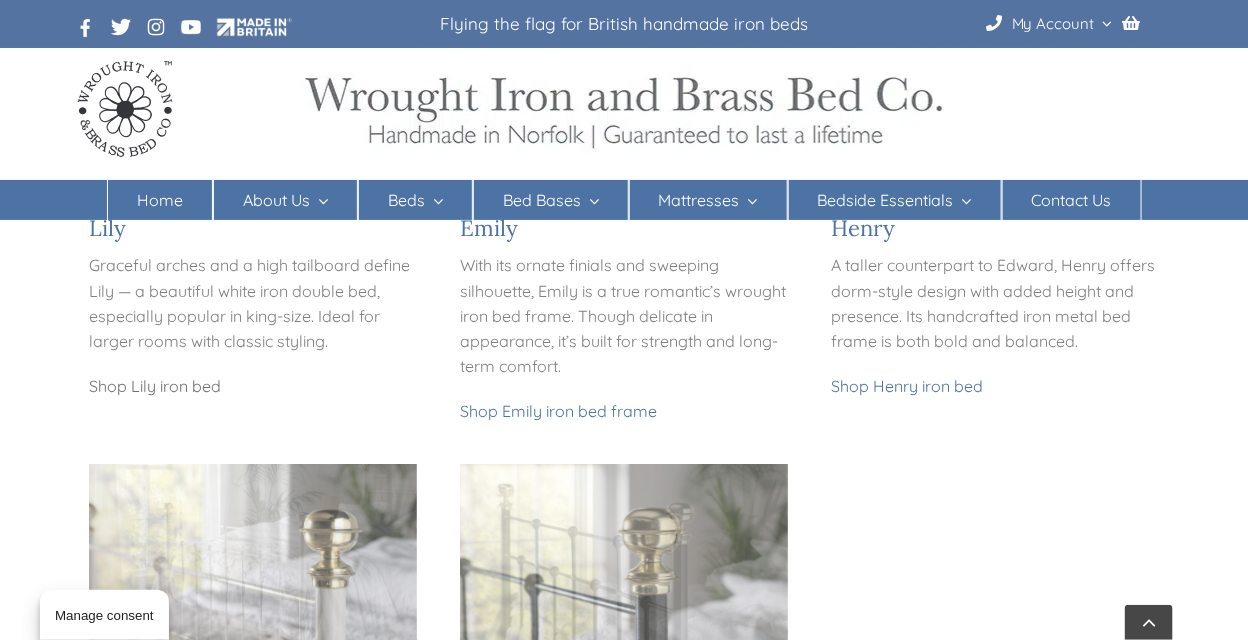 click on "Shop Lily iron bed" at bounding box center [155, 386] 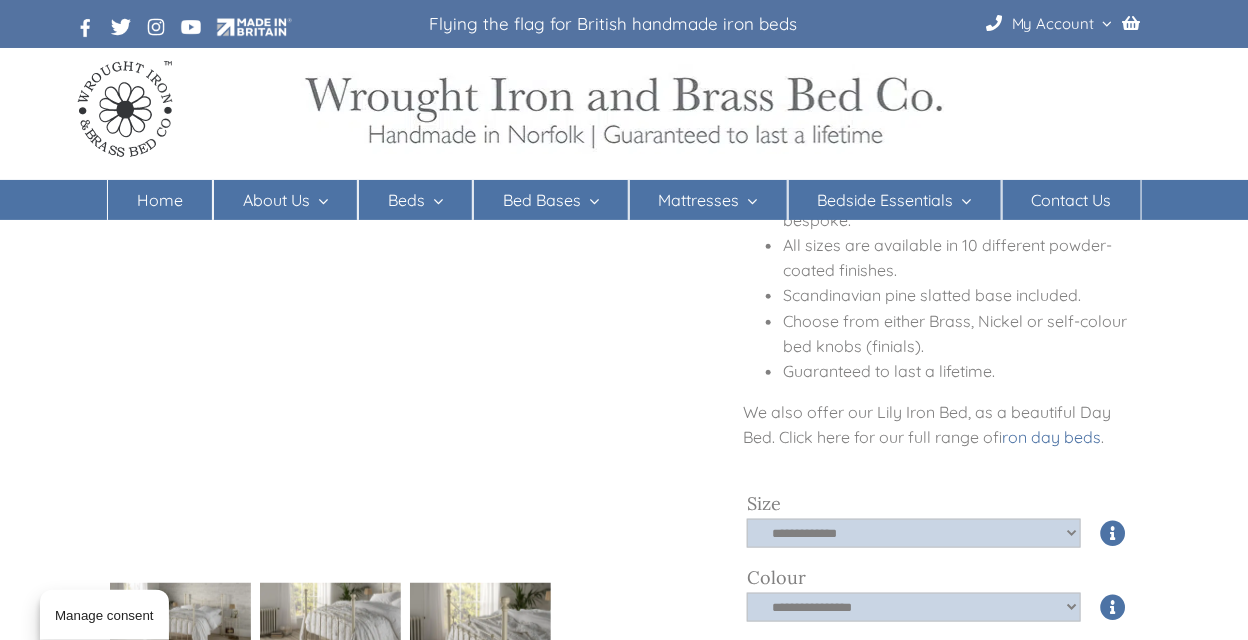 scroll, scrollTop: 600, scrollLeft: 0, axis: vertical 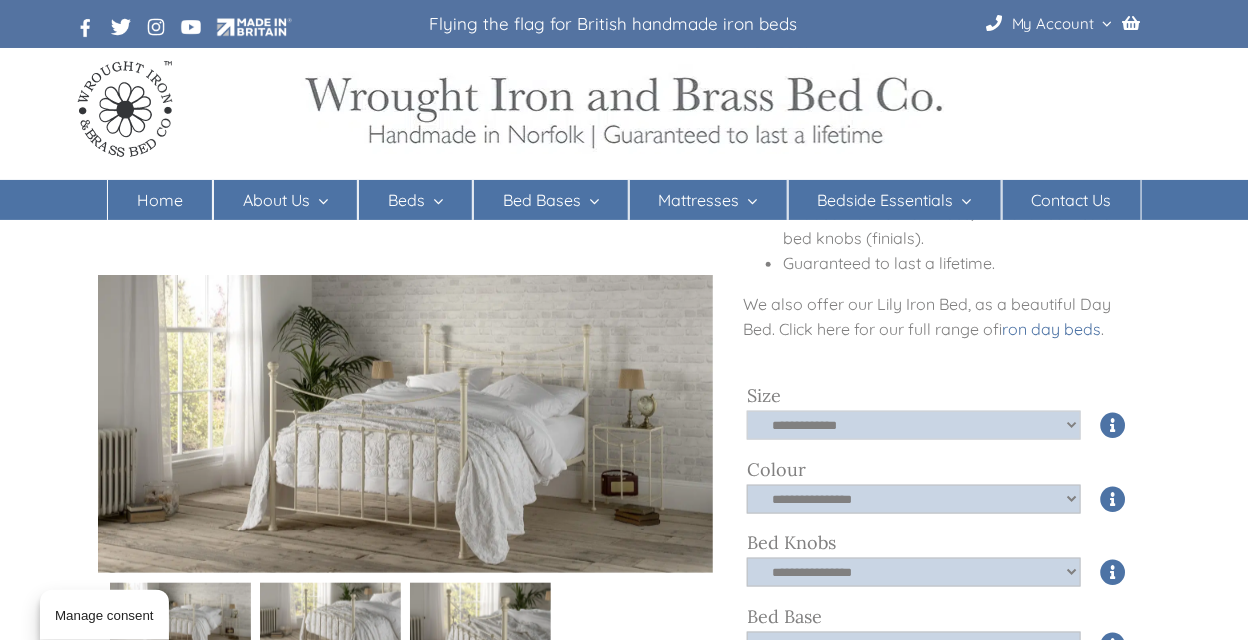 click on "**********" 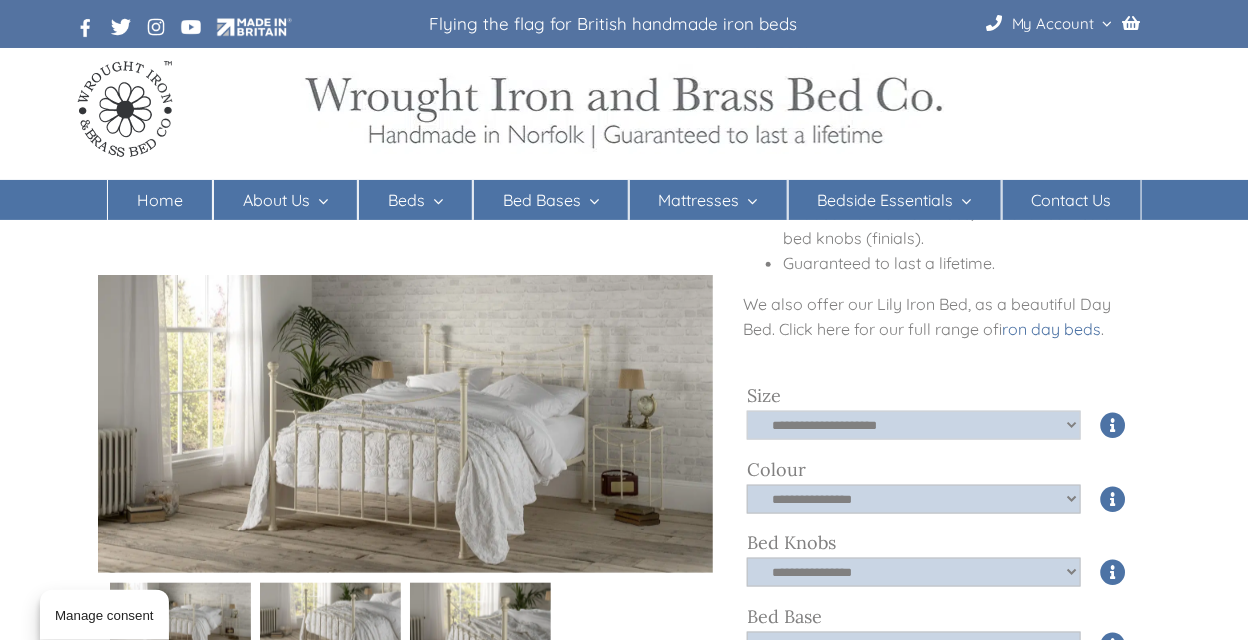 click on "**********" 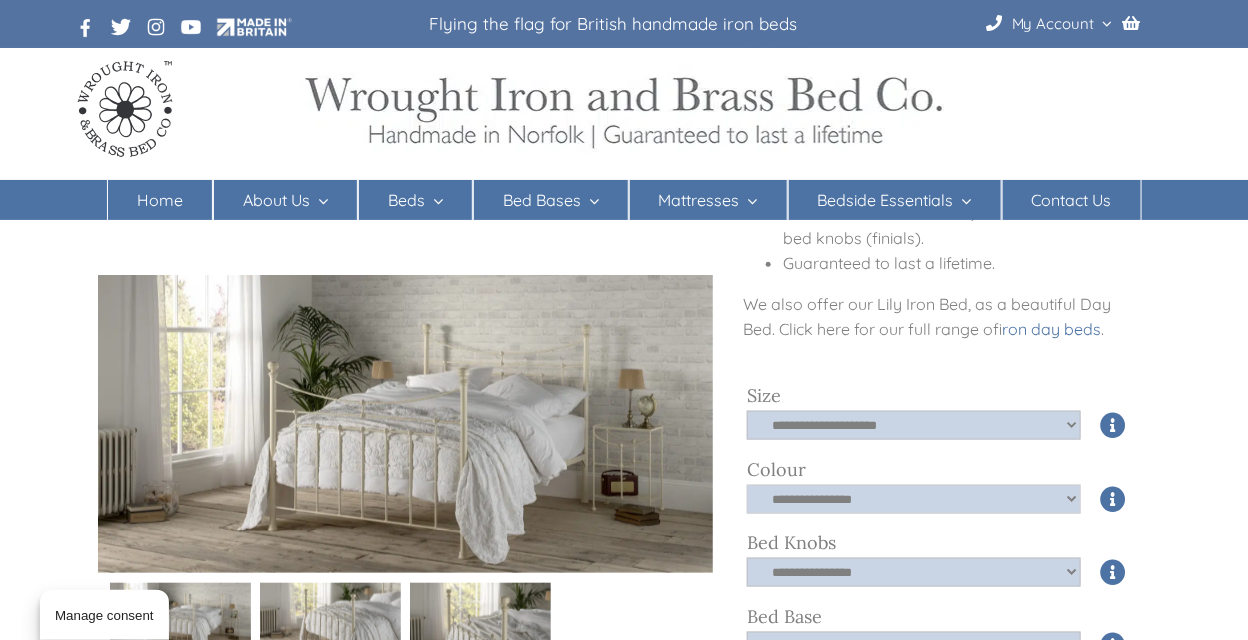 click on "**********" 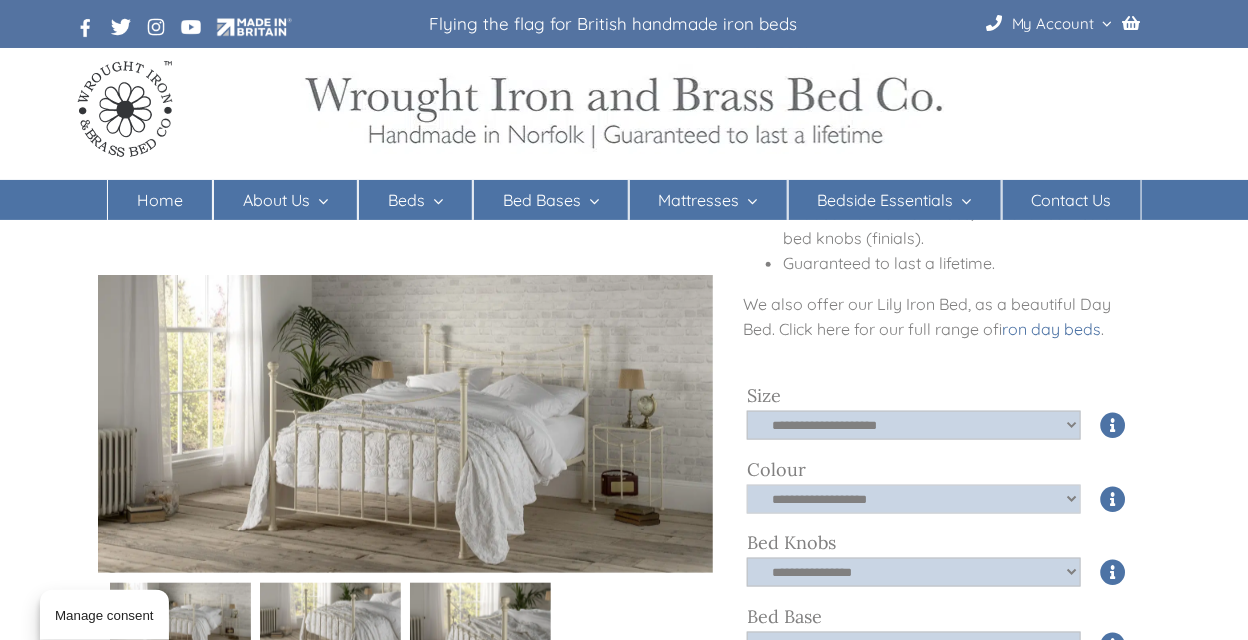 click on "**********" 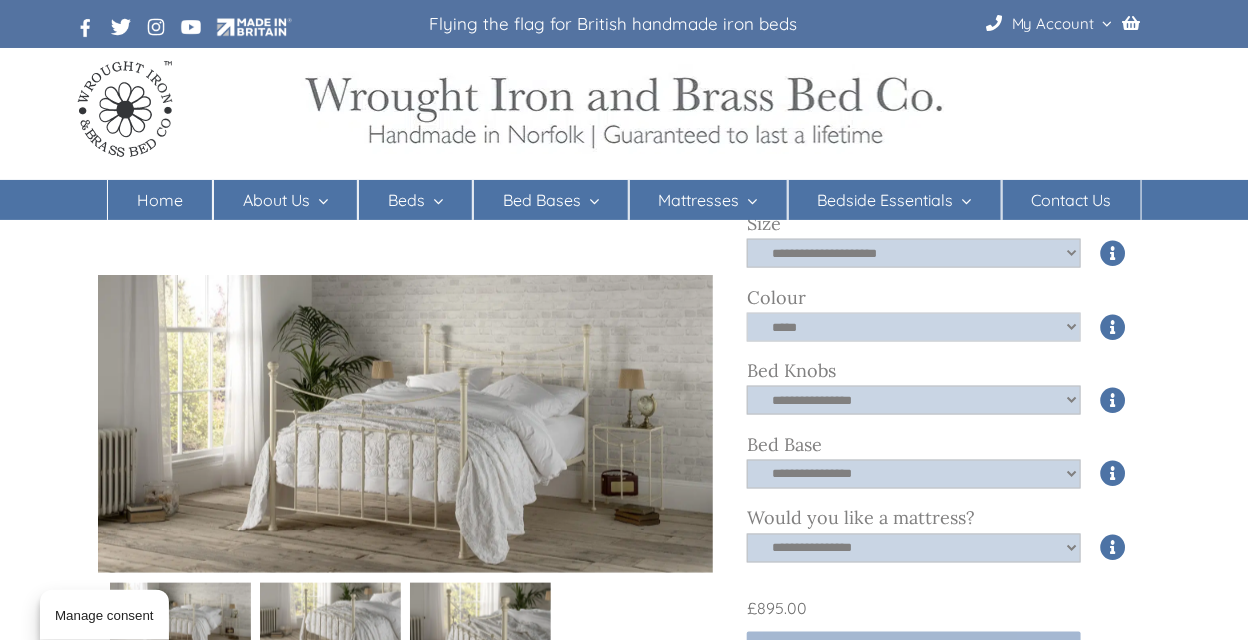 scroll, scrollTop: 800, scrollLeft: 0, axis: vertical 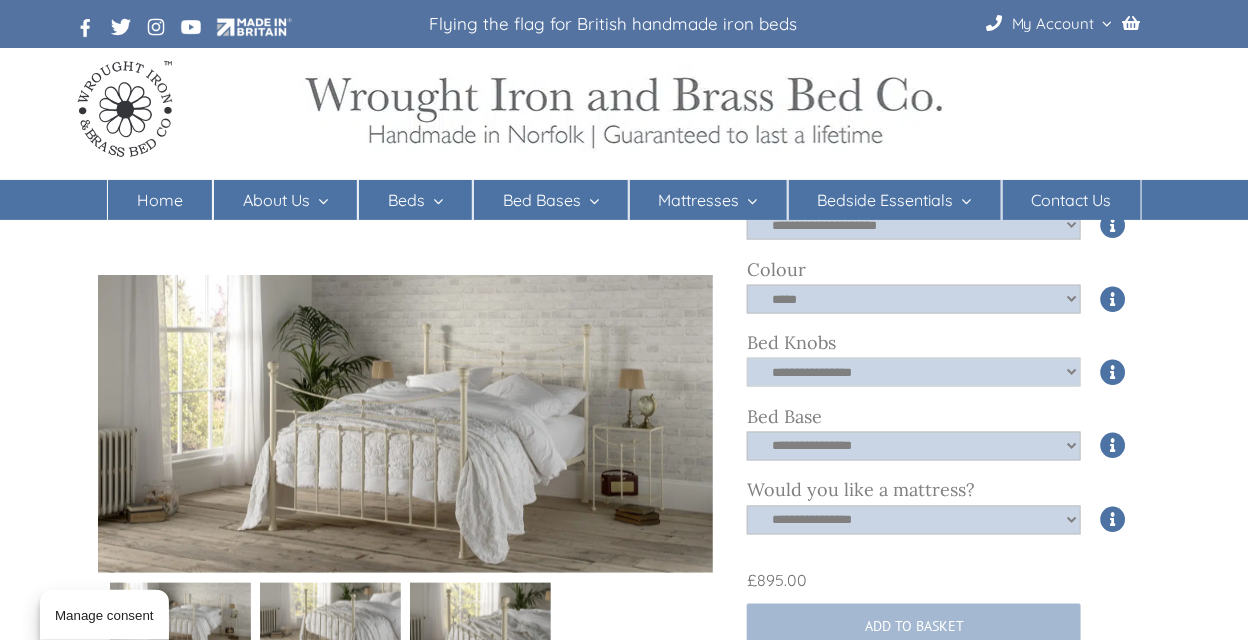 click on "**********" 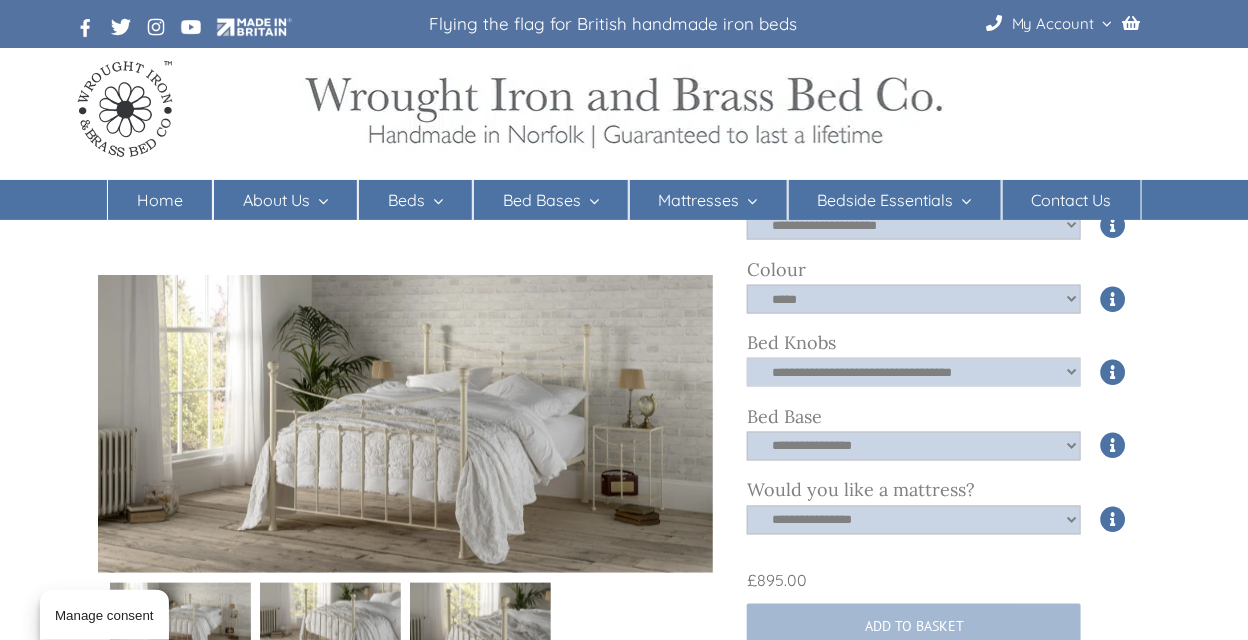 click on "**********" 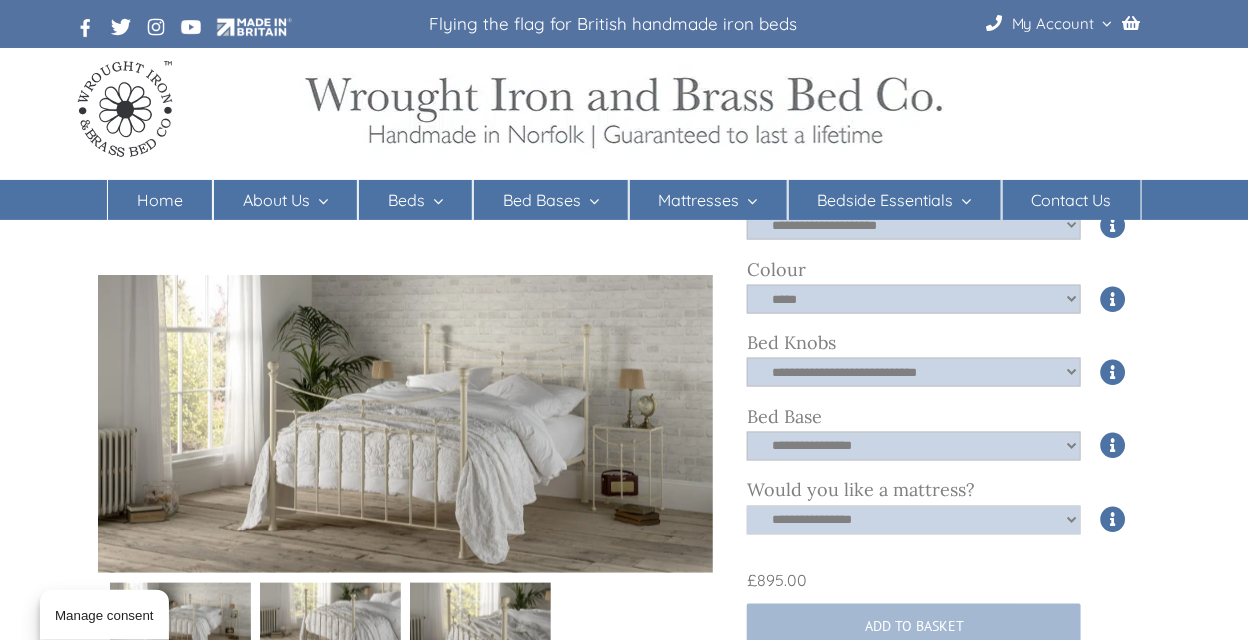 click on "**********" at bounding box center (914, 520) 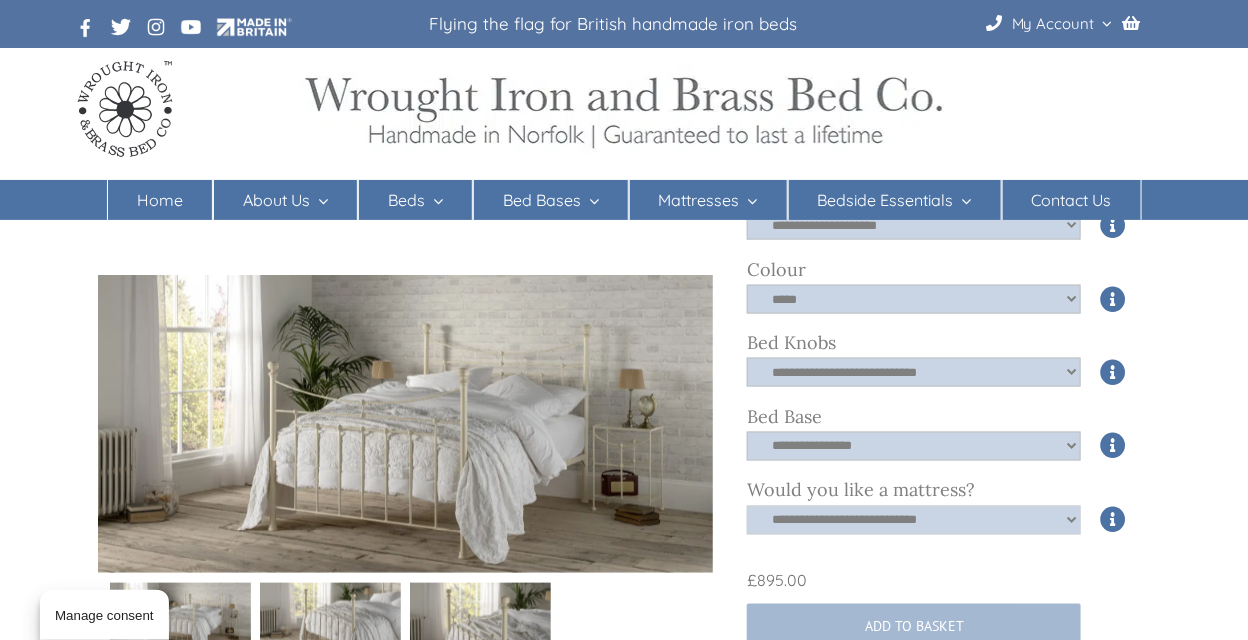 click on "**********" at bounding box center (914, 520) 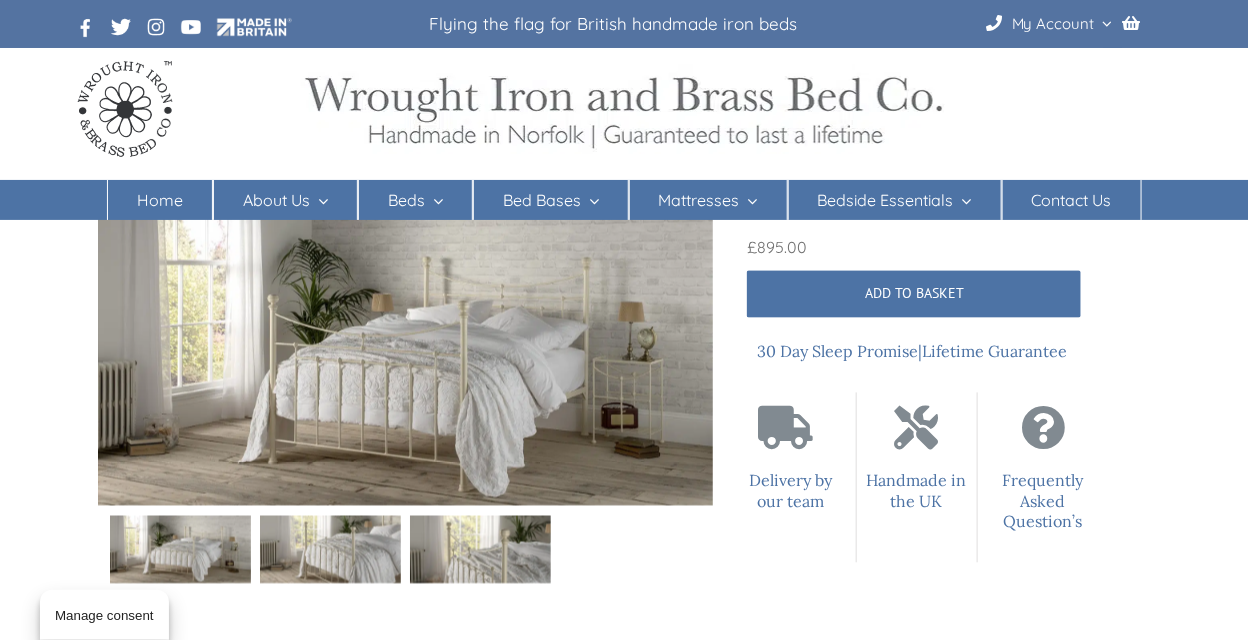 scroll, scrollTop: 1150, scrollLeft: 0, axis: vertical 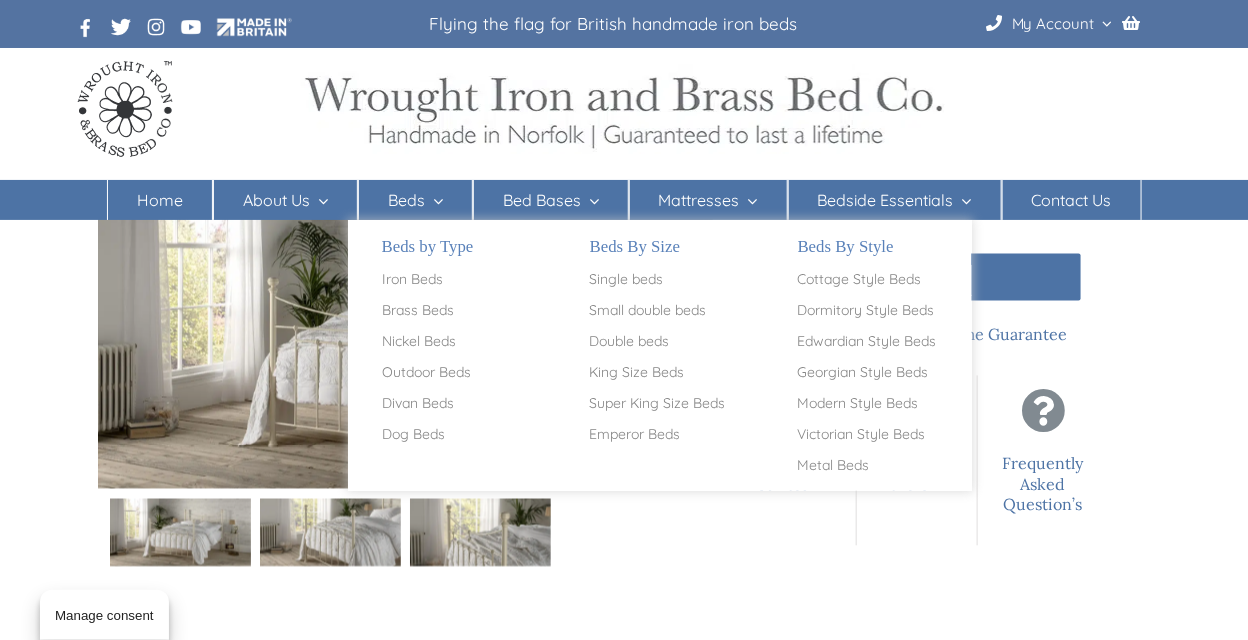 click at bounding box center (434, 201) 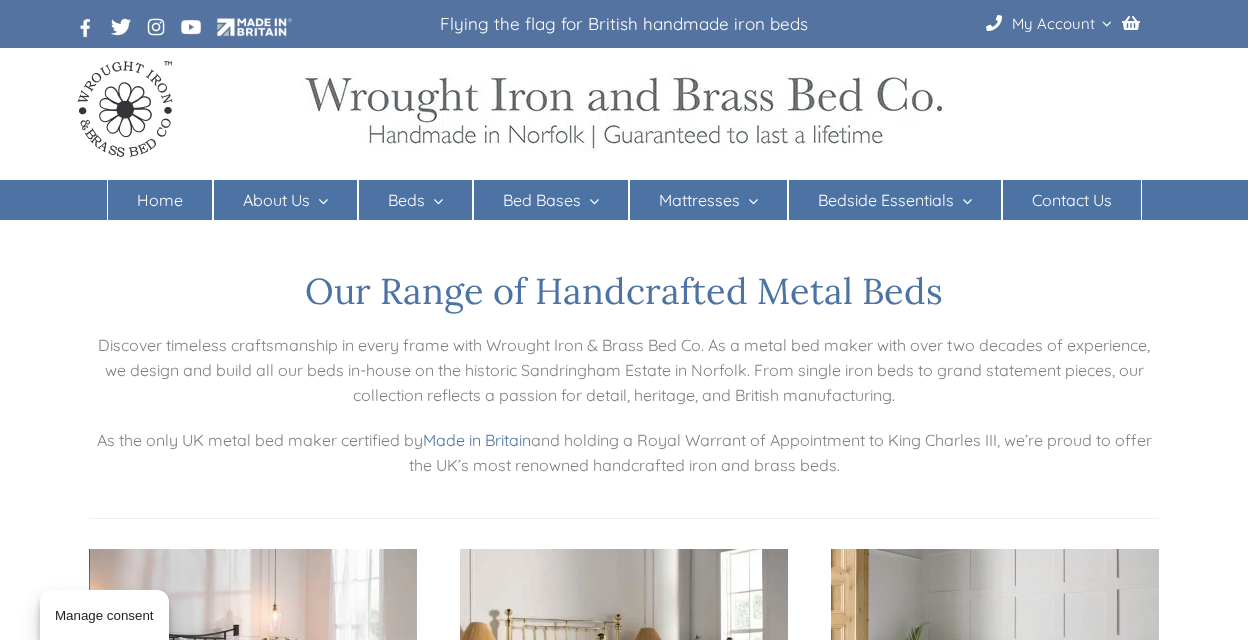 scroll, scrollTop: 0, scrollLeft: 0, axis: both 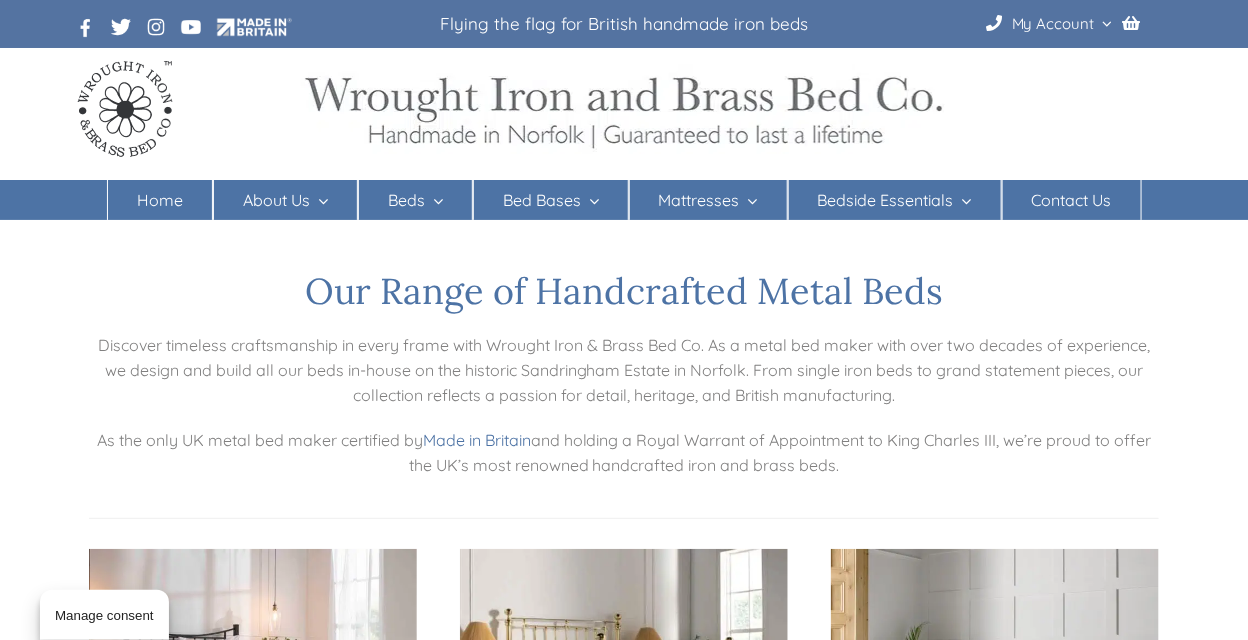 click at bounding box center (434, 201) 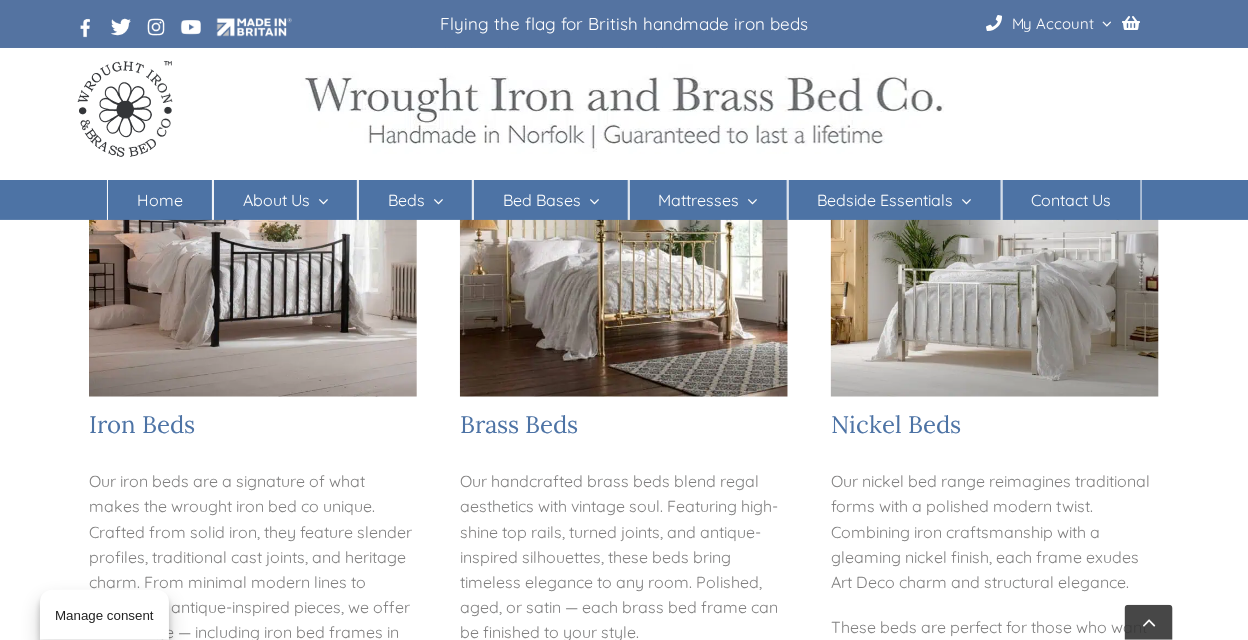 scroll, scrollTop: 450, scrollLeft: 0, axis: vertical 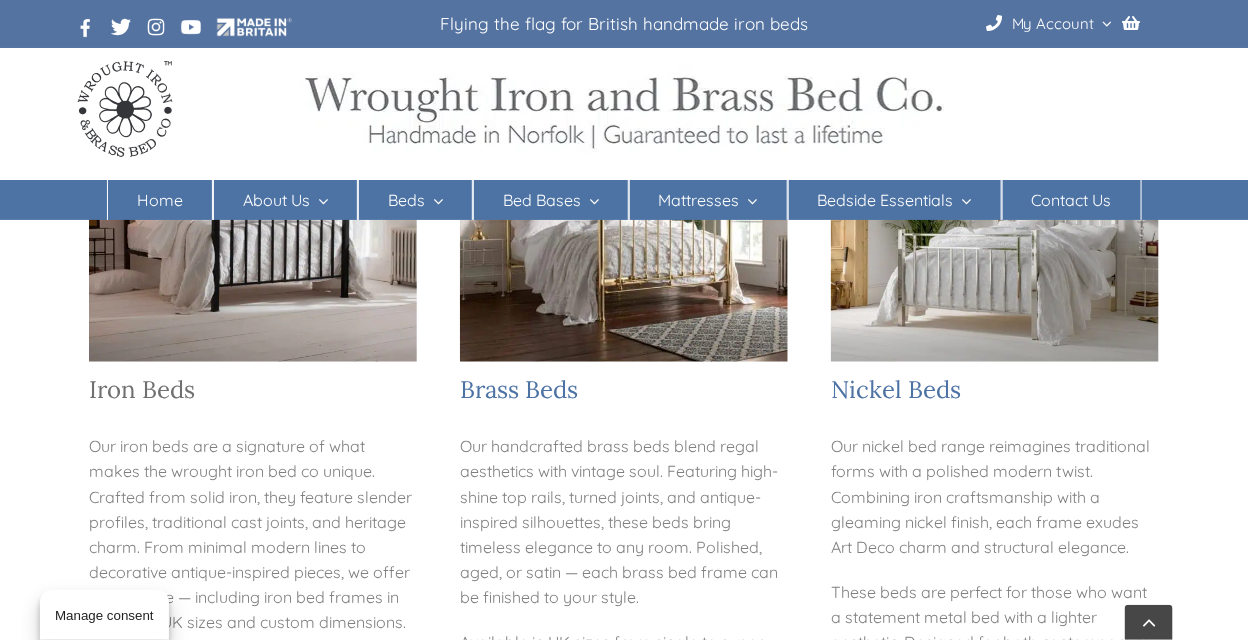 click on "Iron Beds" at bounding box center [142, 389] 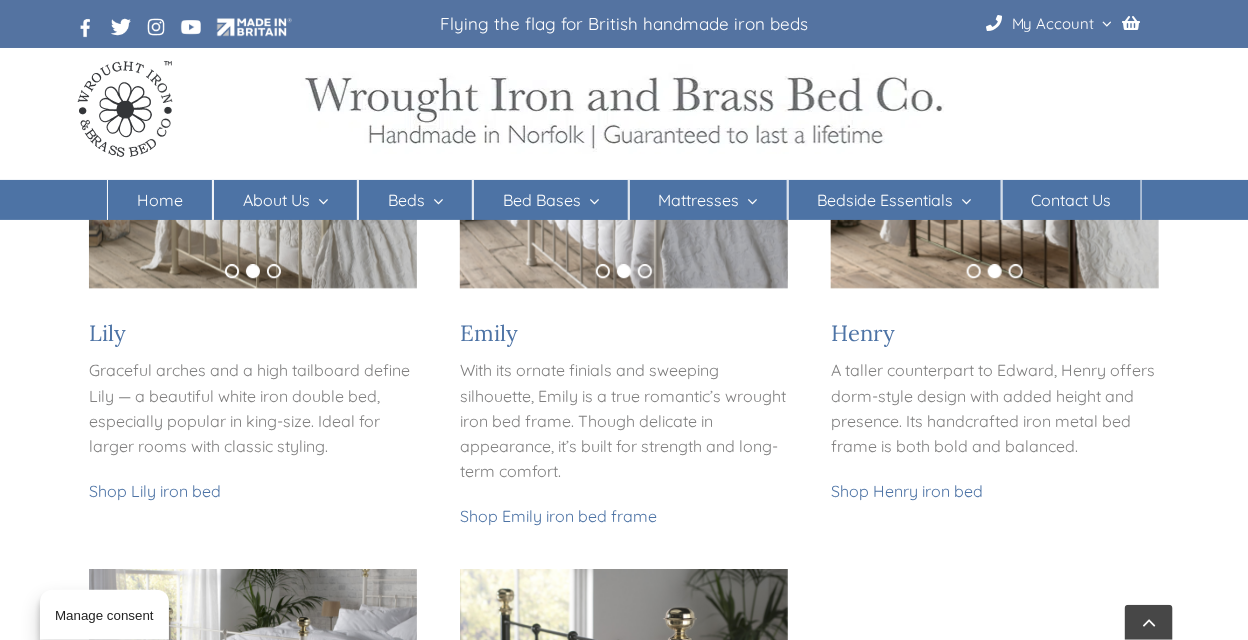 scroll, scrollTop: 1650, scrollLeft: 0, axis: vertical 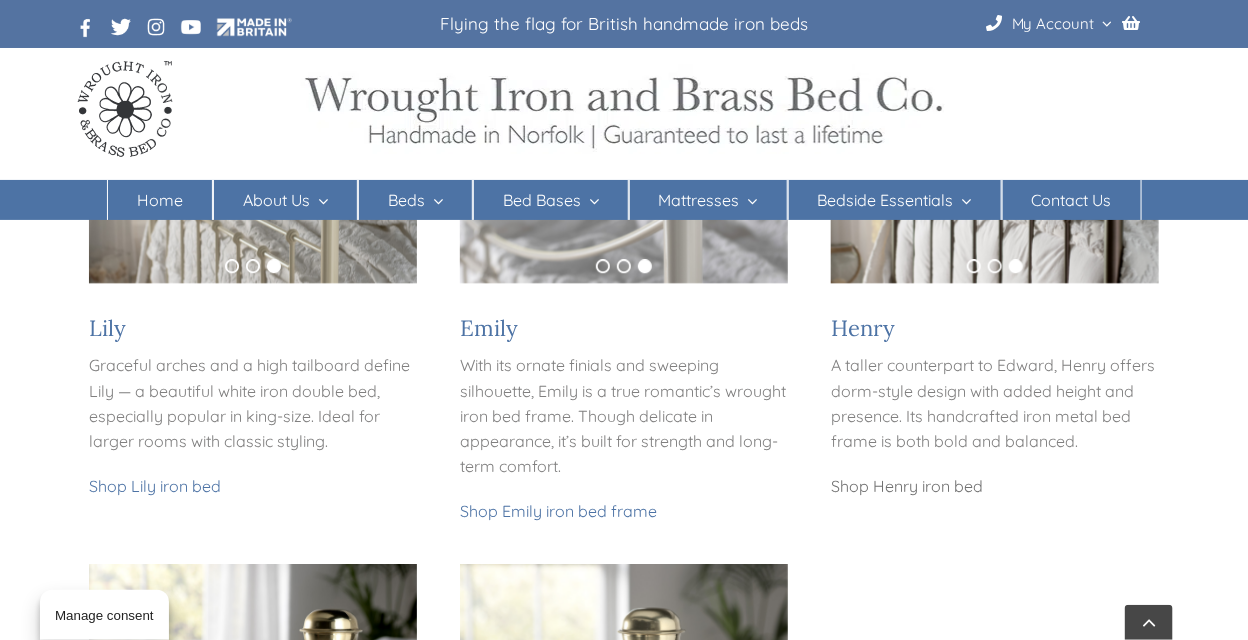 click on "Shop Henry iron bed" at bounding box center (907, 486) 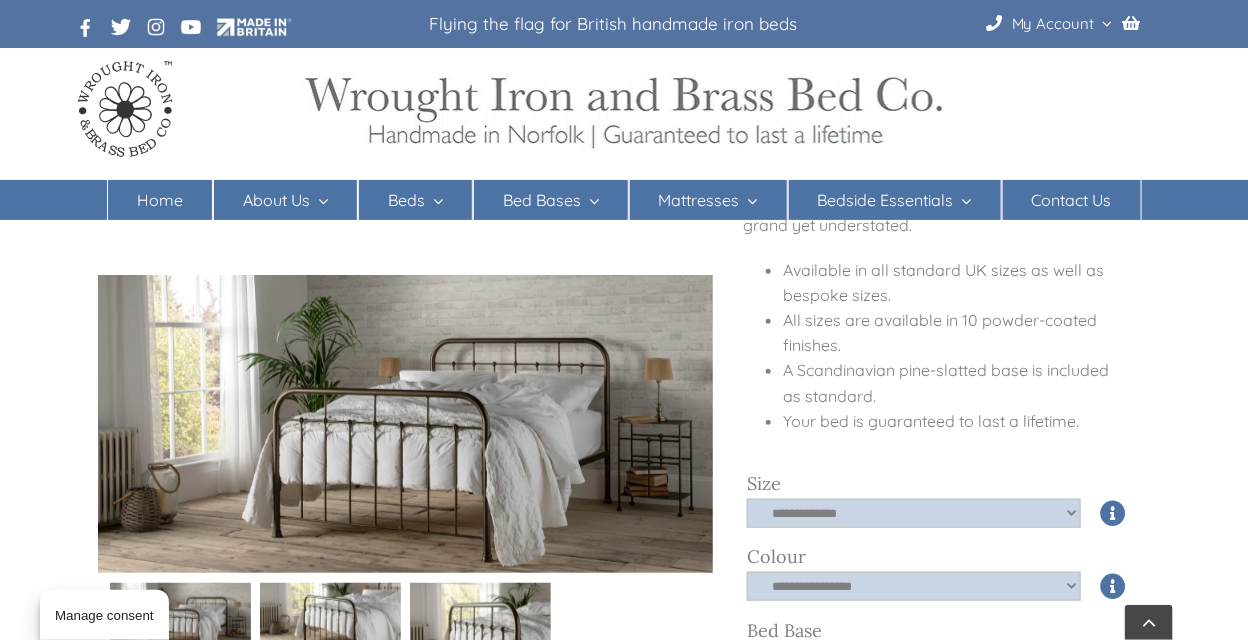 scroll, scrollTop: 550, scrollLeft: 0, axis: vertical 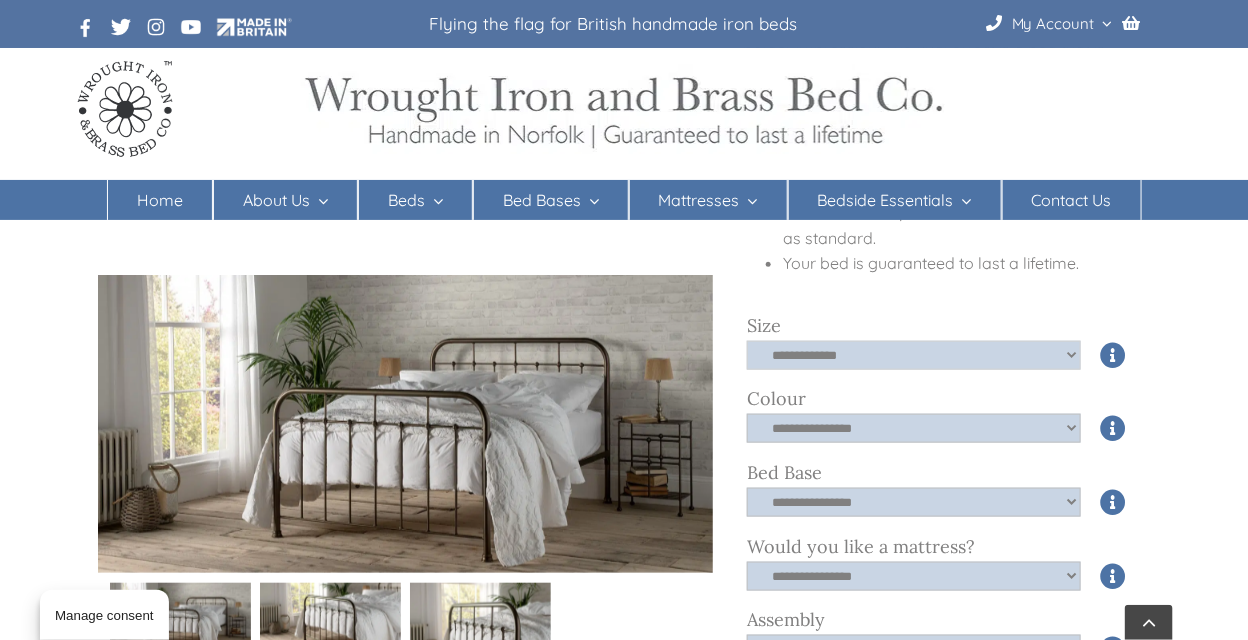 click on "**********" 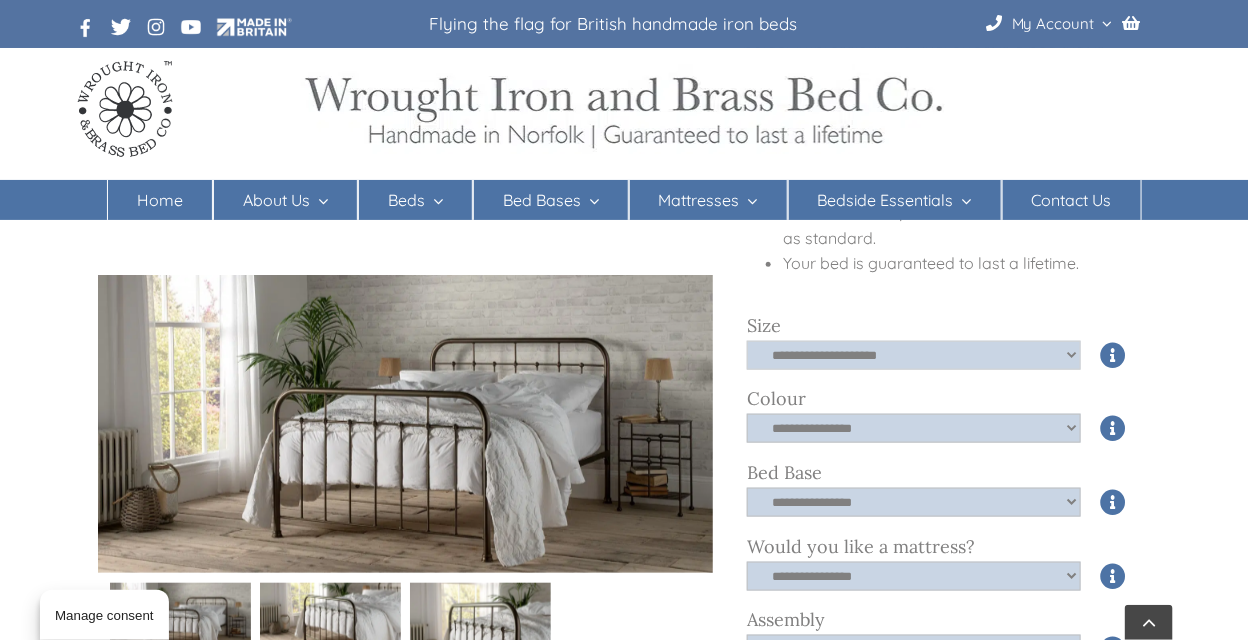 click on "**********" 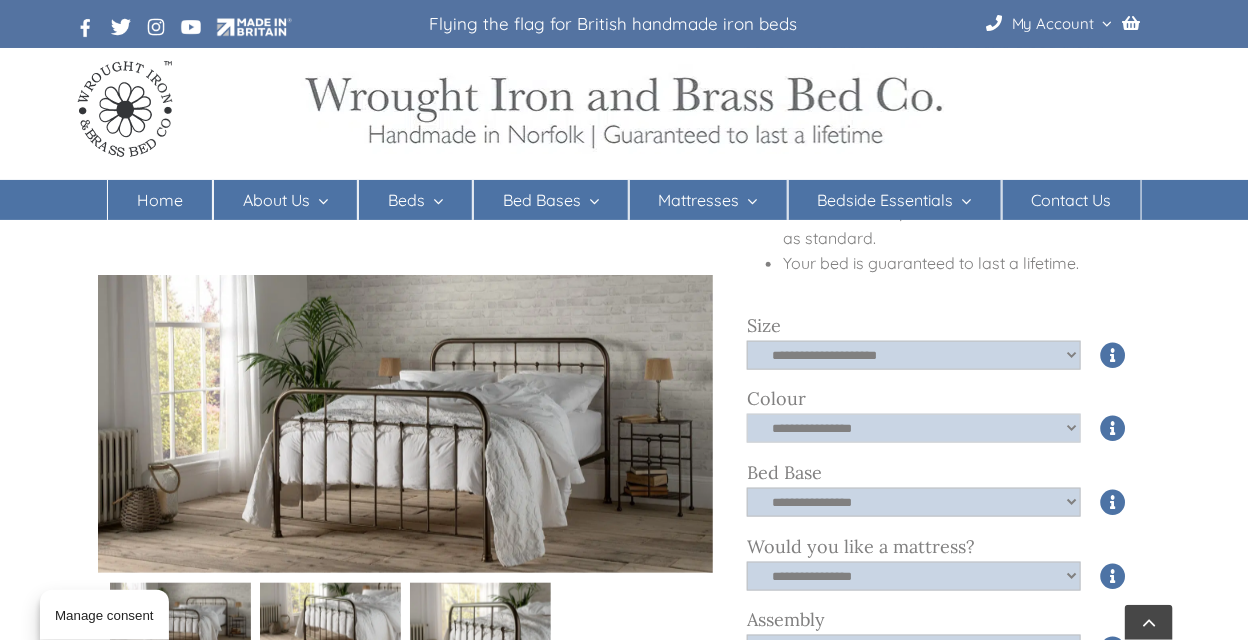 click on "**********" 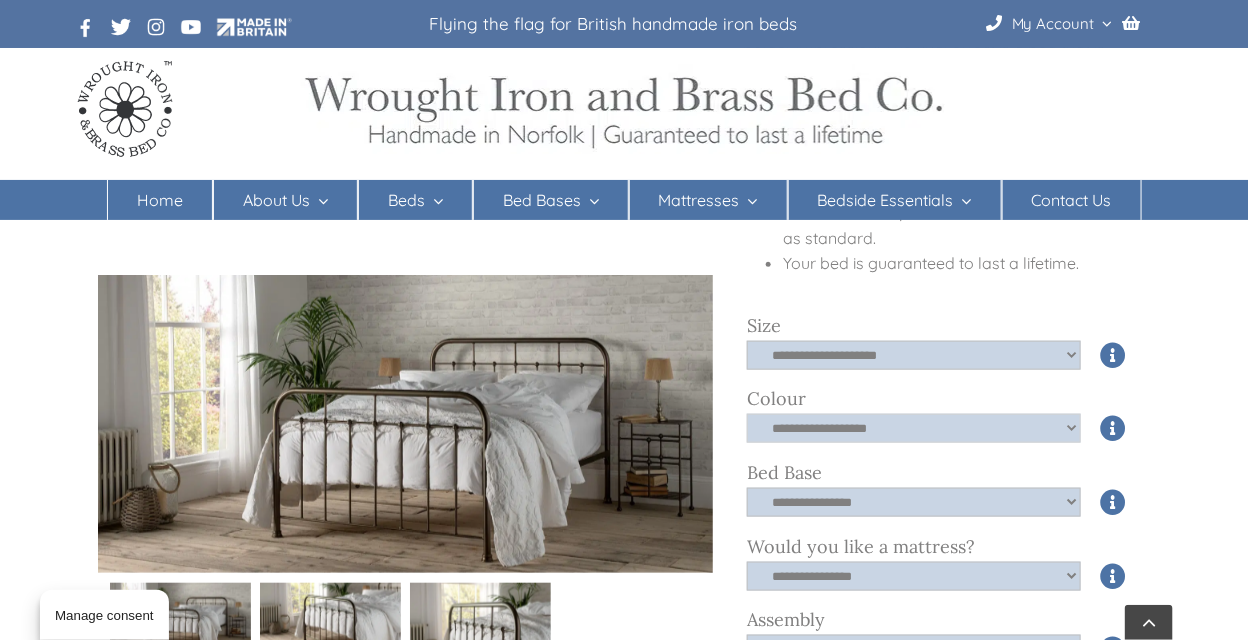 click on "**********" 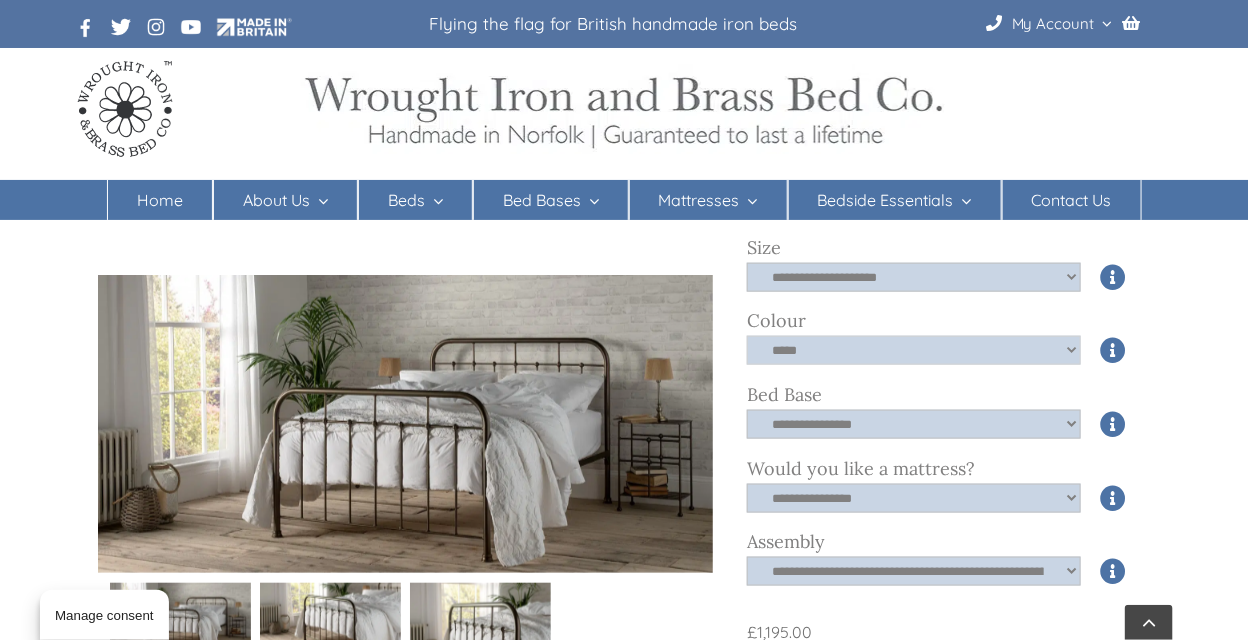scroll, scrollTop: 700, scrollLeft: 0, axis: vertical 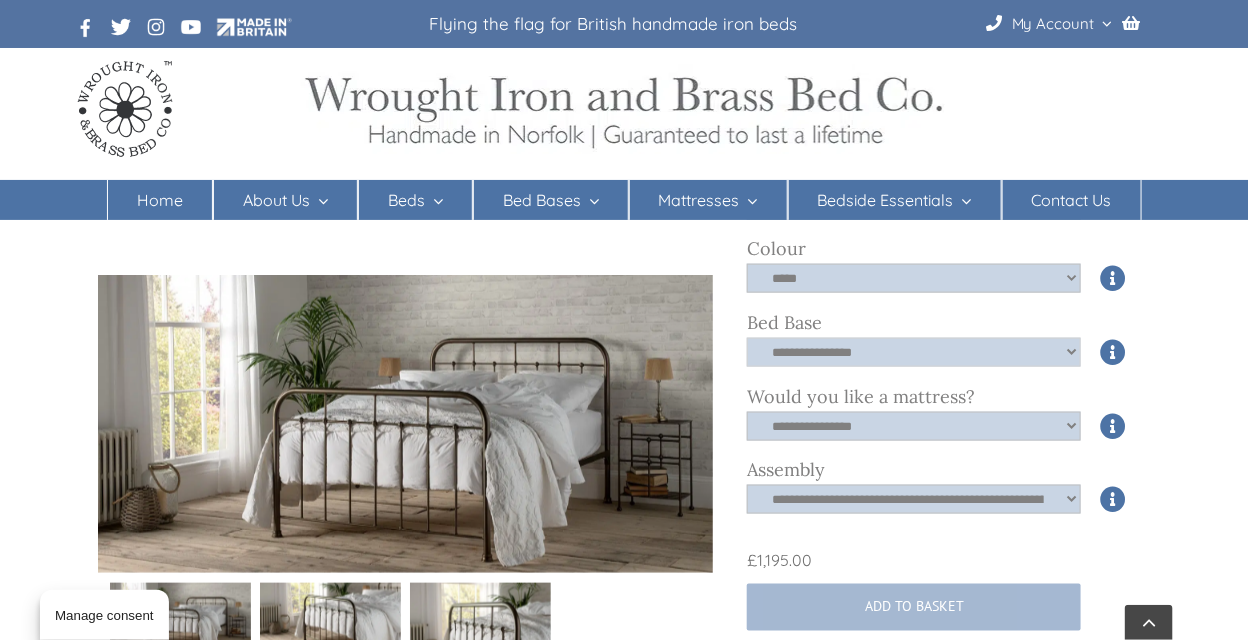 click on "**********" 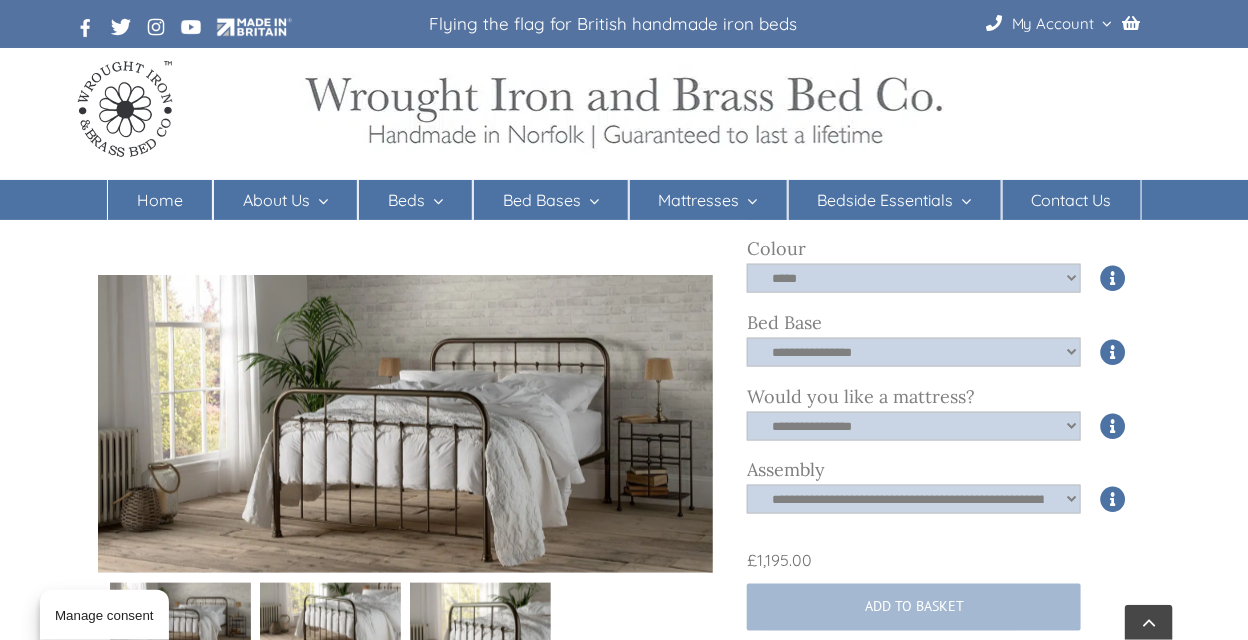 click on "**********" at bounding box center [624, 1662] 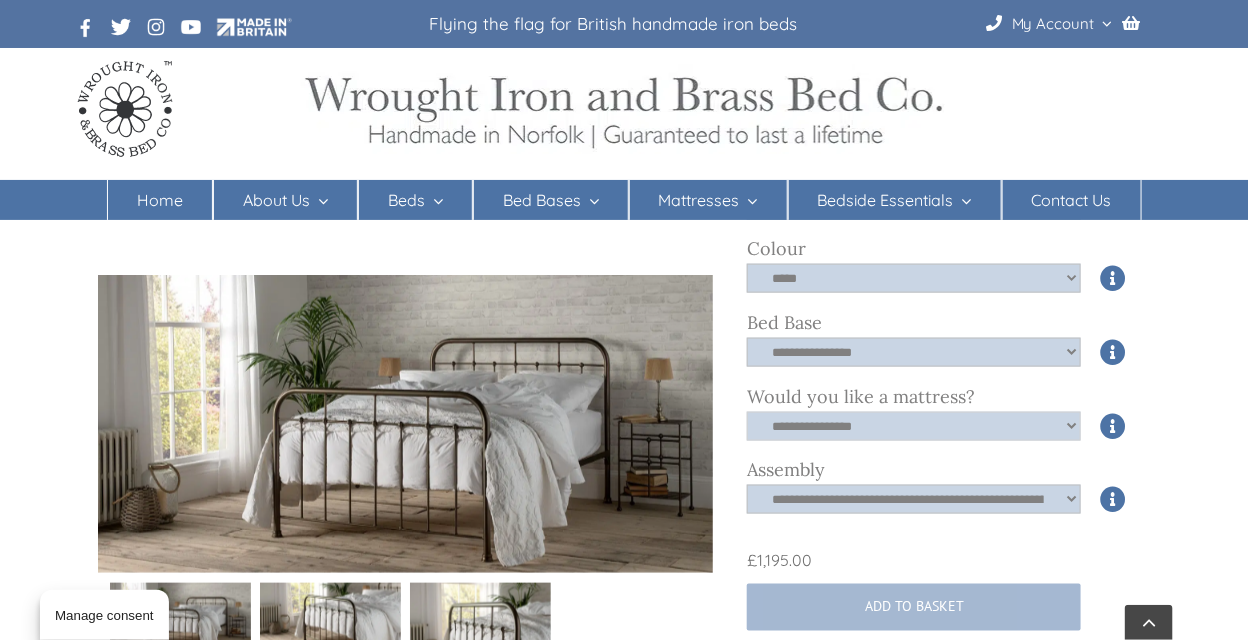 click on "**********" at bounding box center (914, 426) 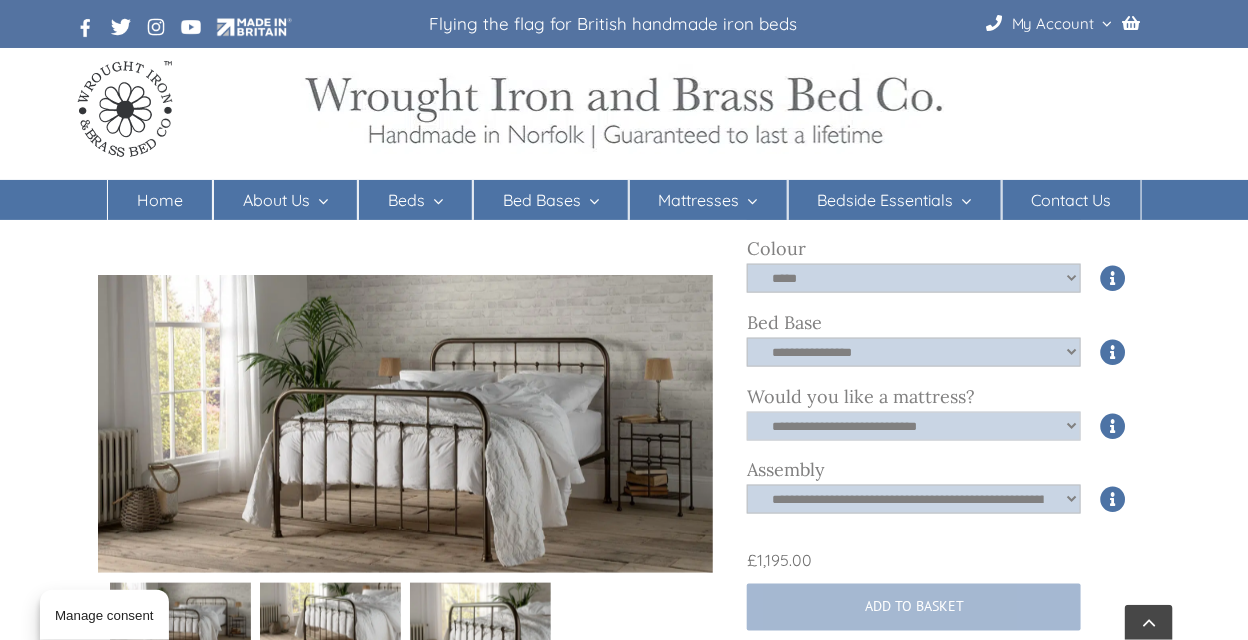 click on "**********" at bounding box center (914, 426) 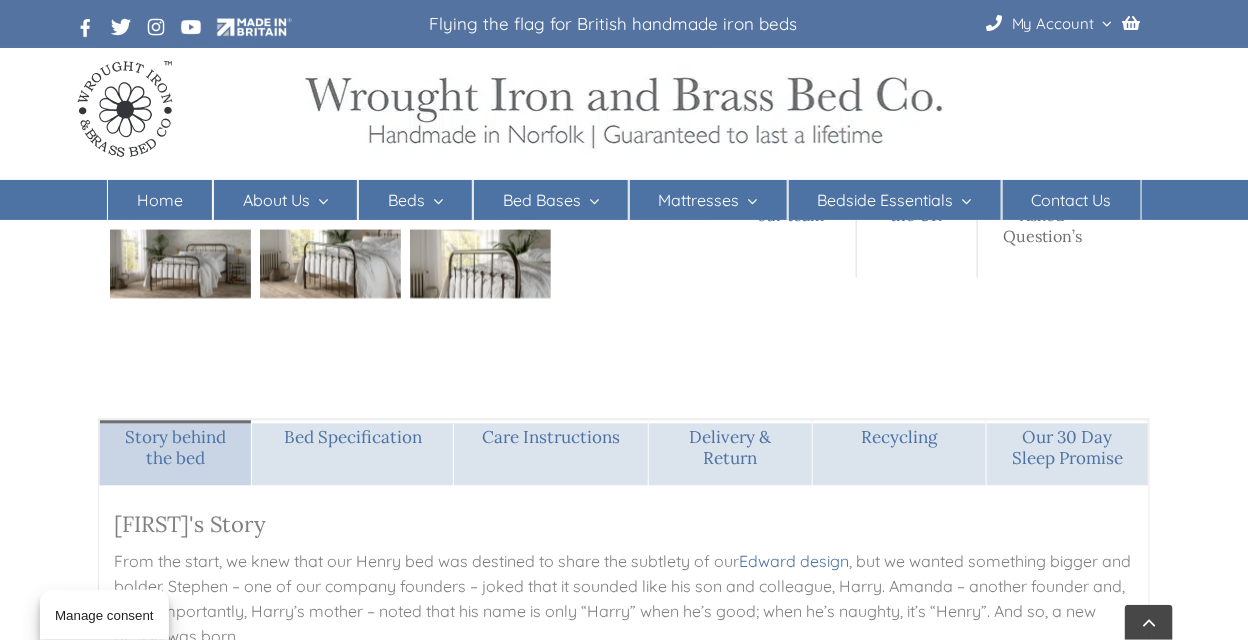 scroll, scrollTop: 1300, scrollLeft: 0, axis: vertical 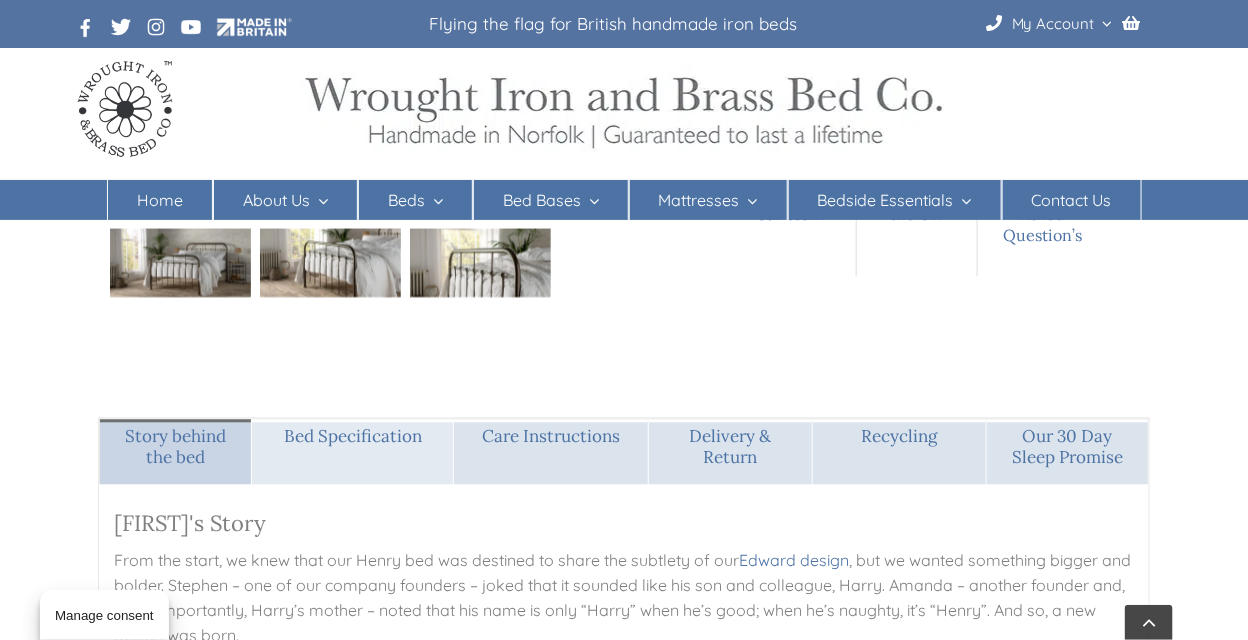 click on "Bed Specification" at bounding box center [352, 436] 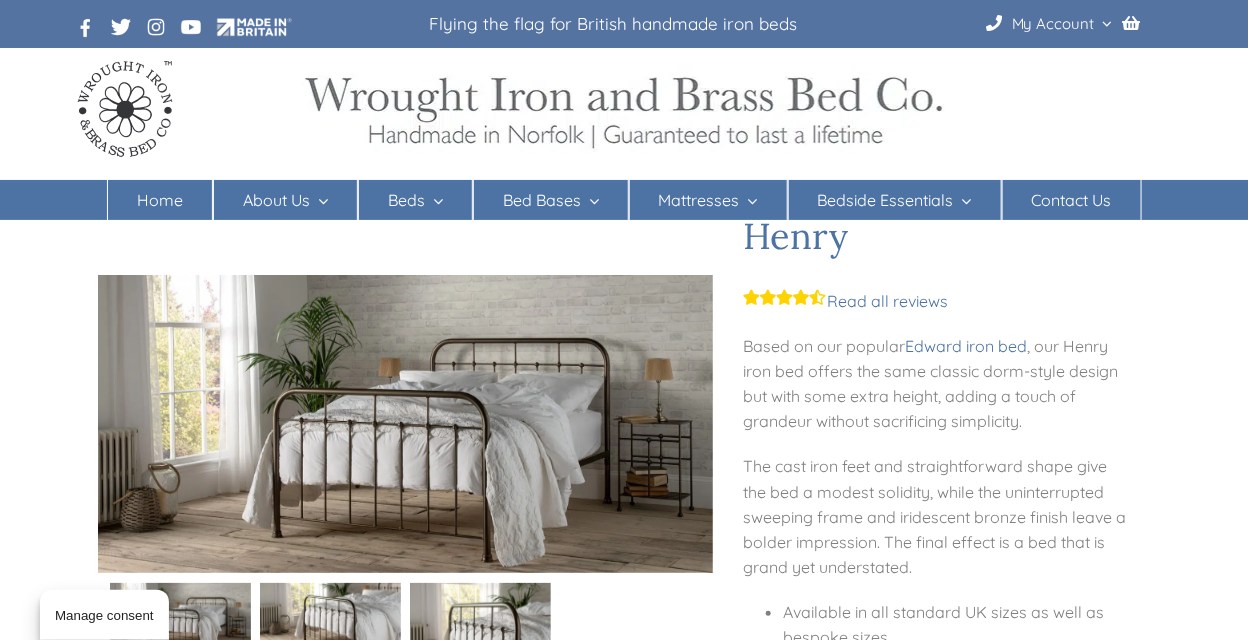 scroll, scrollTop: 0, scrollLeft: 0, axis: both 